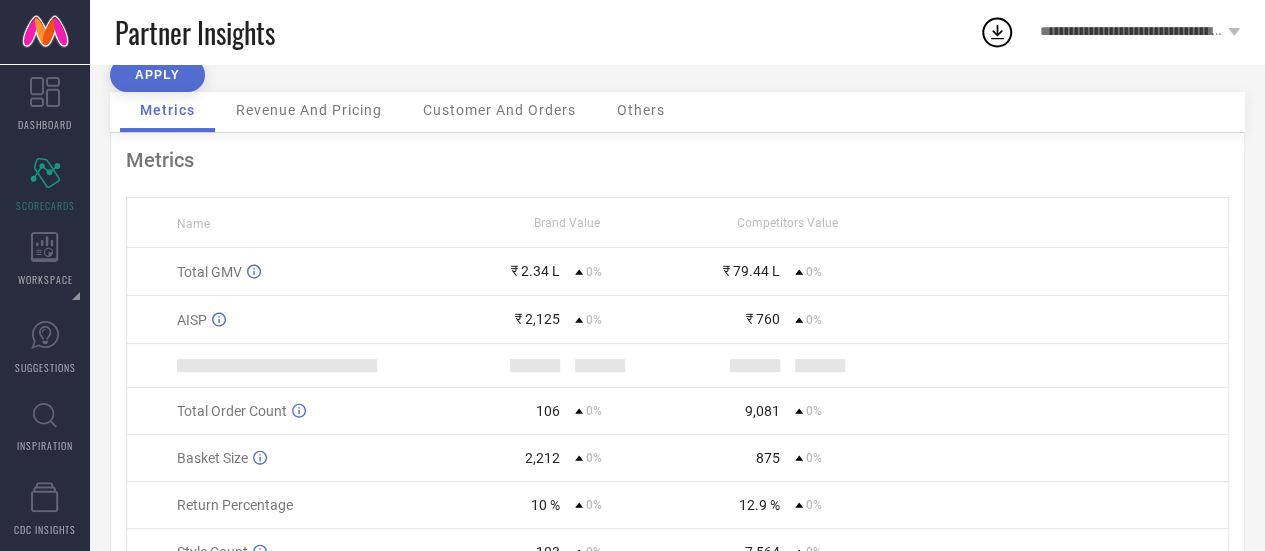 scroll, scrollTop: 199, scrollLeft: 0, axis: vertical 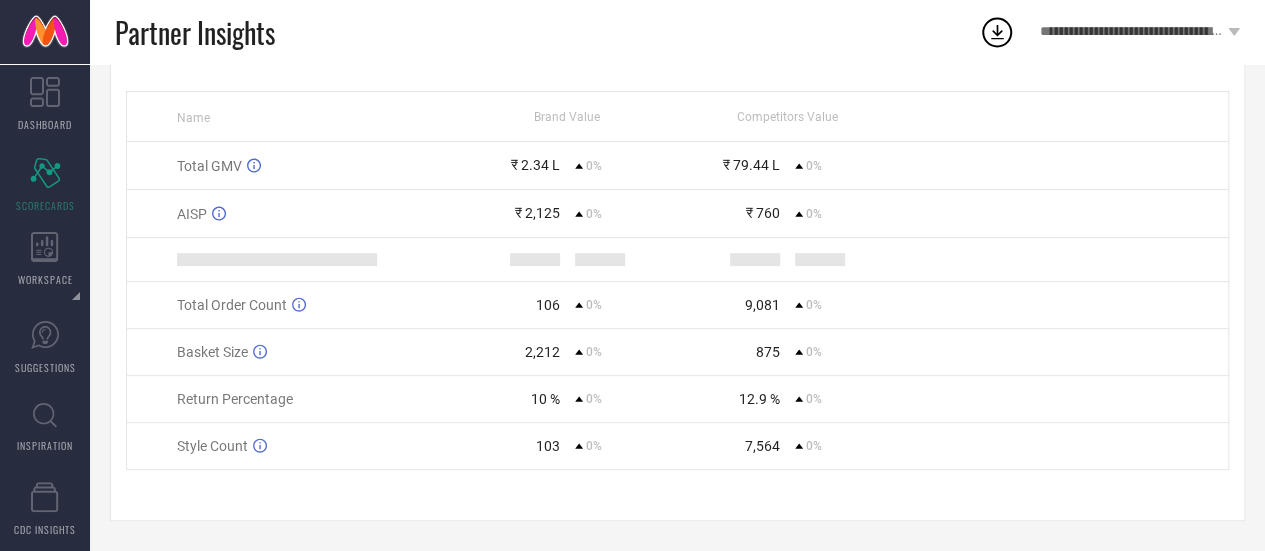 click on "₹ 2,125 0%" at bounding box center [567, 214] 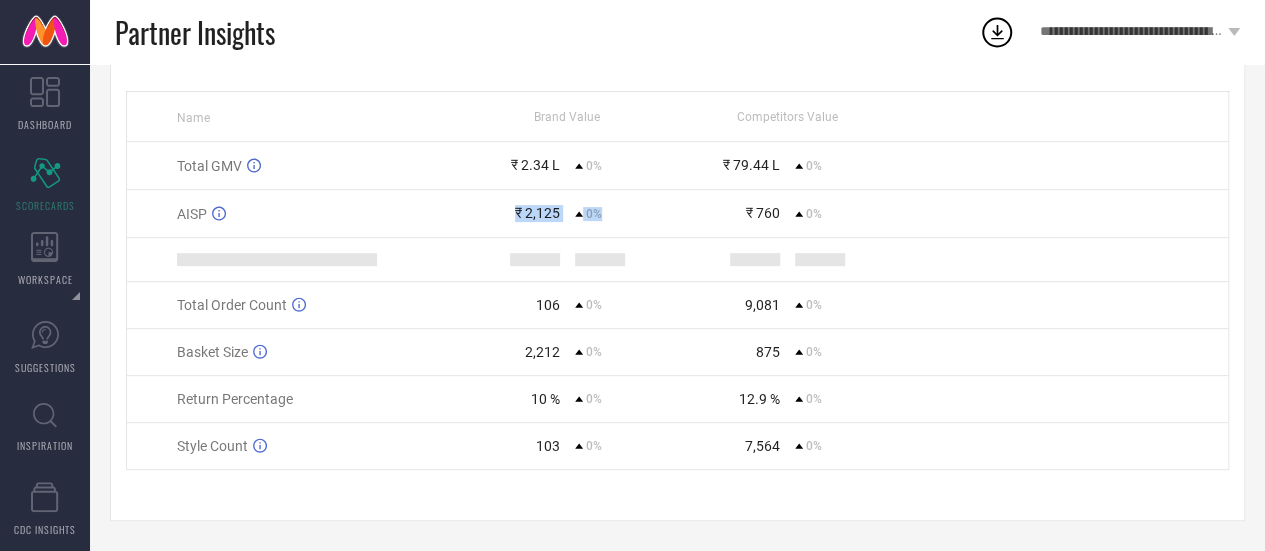drag, startPoint x: 506, startPoint y: 221, endPoint x: 600, endPoint y: 211, distance: 94.53042 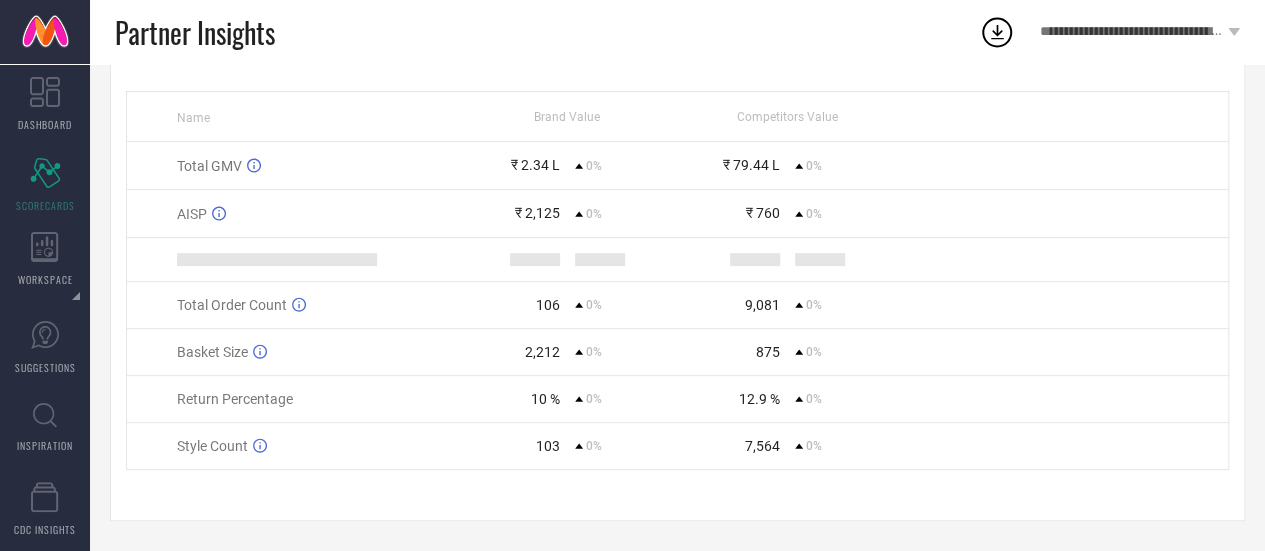 click on "₹ 760" at bounding box center [729, 213] 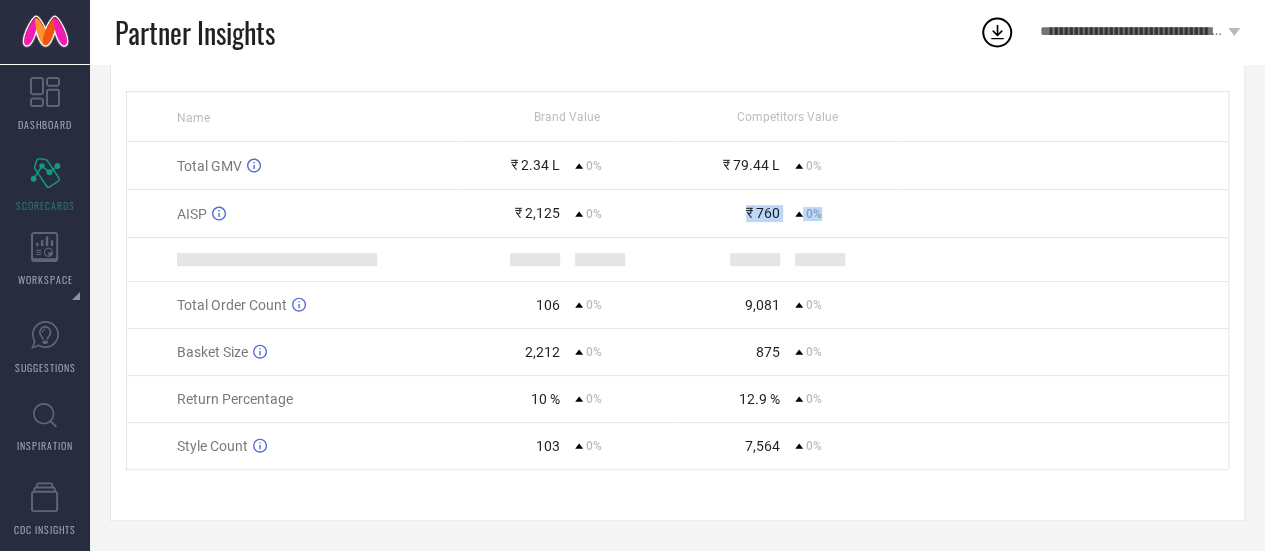 drag, startPoint x: 738, startPoint y: 219, endPoint x: 835, endPoint y: 205, distance: 98.005104 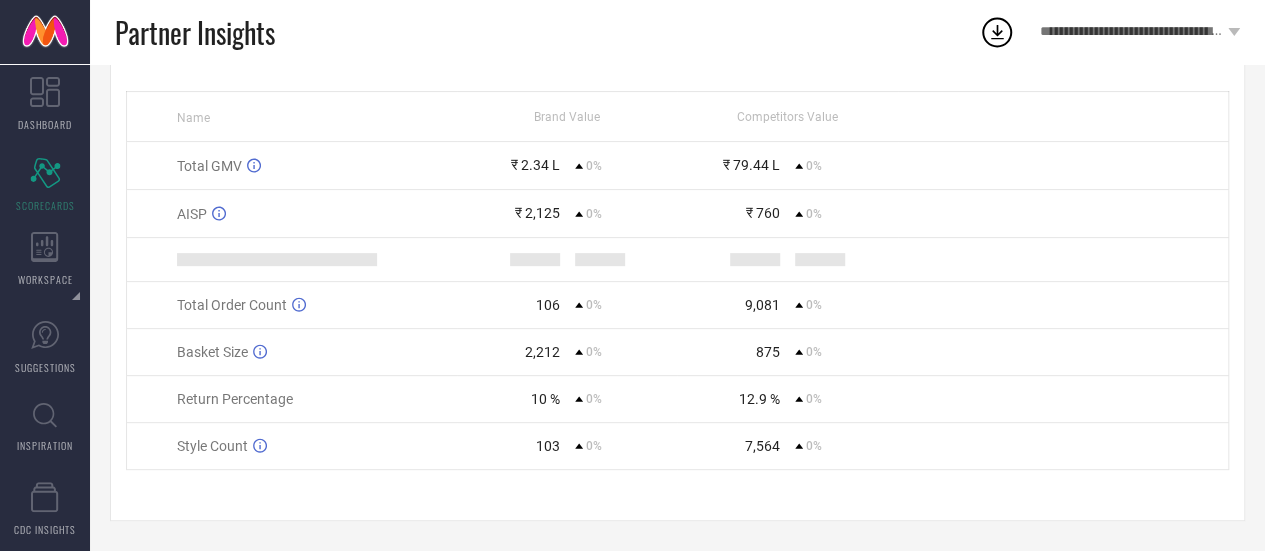 click on "0%" at bounding box center [626, 214] 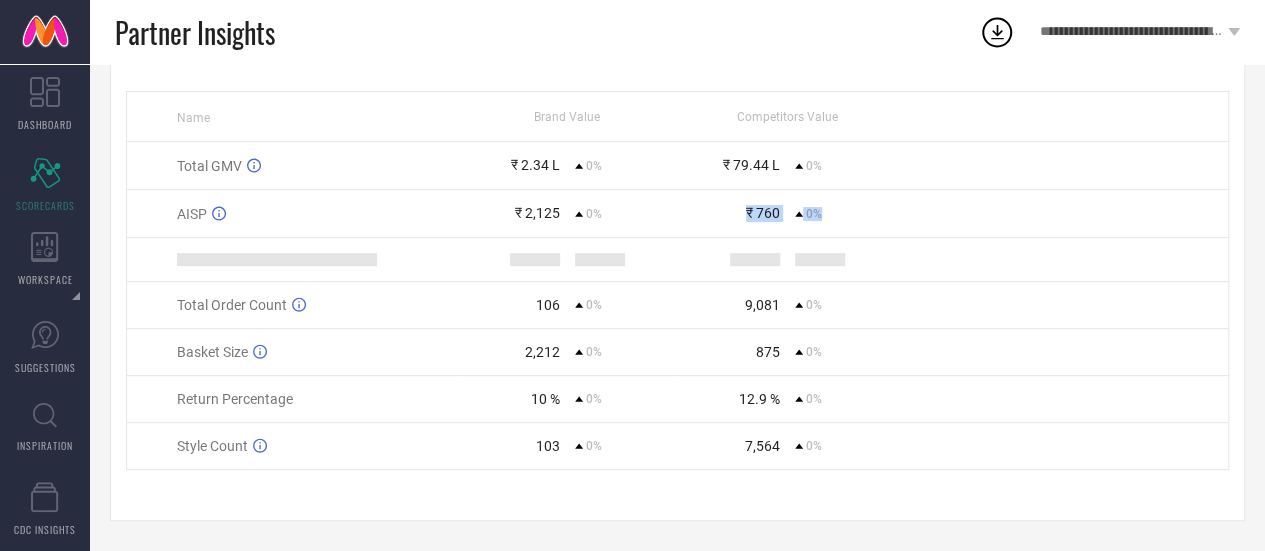 drag, startPoint x: 726, startPoint y: 218, endPoint x: 875, endPoint y: 227, distance: 149.27156 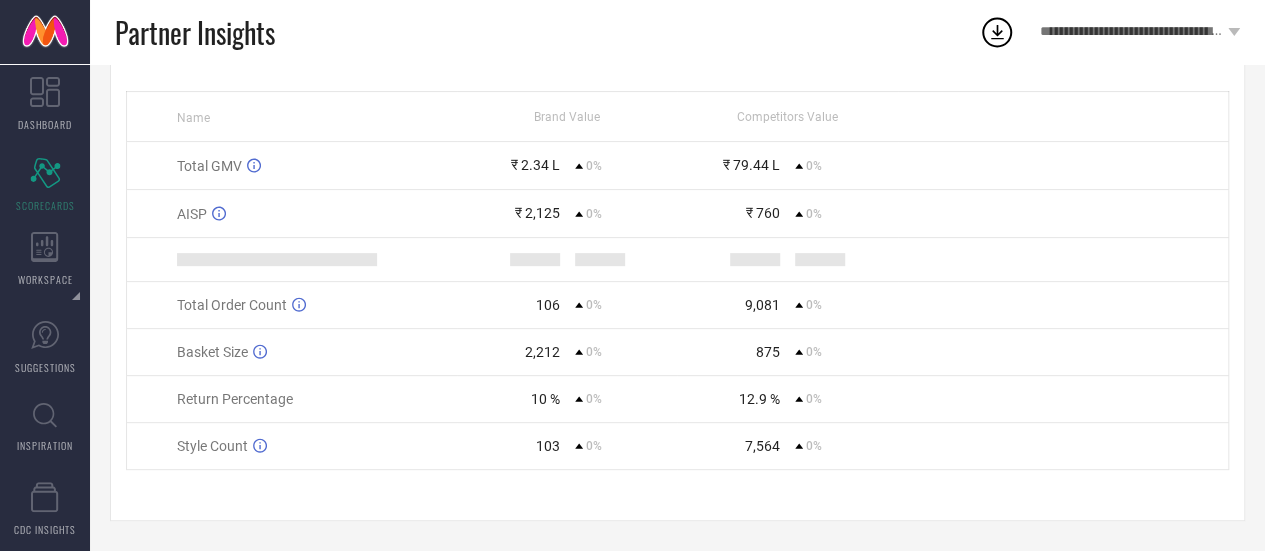 click on "₹ 760 0%" at bounding box center (787, 214) 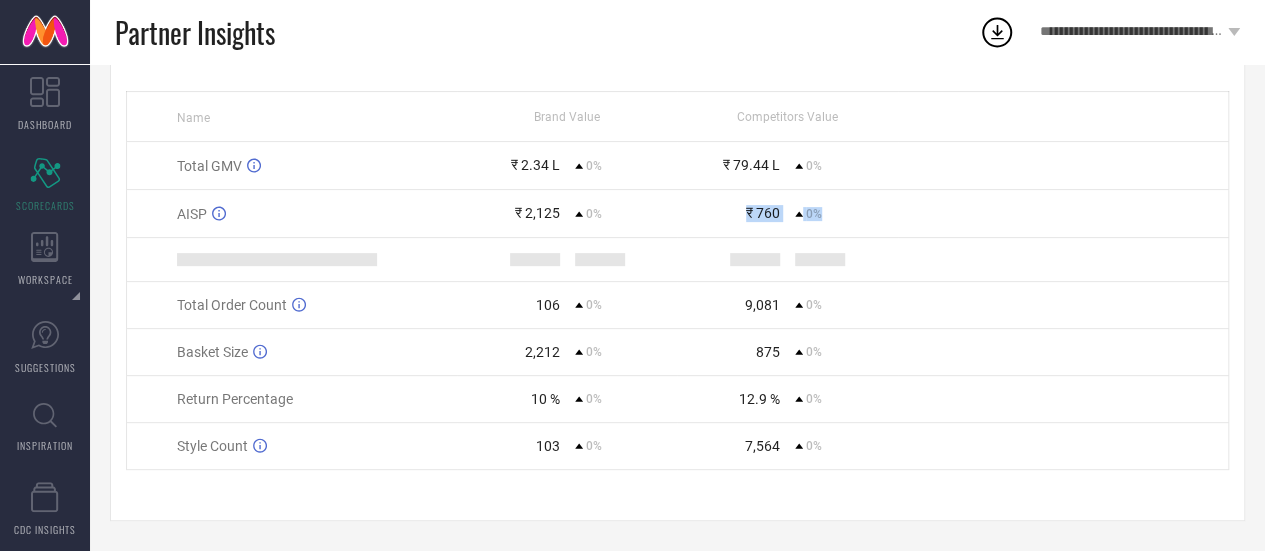drag, startPoint x: 875, startPoint y: 227, endPoint x: 692, endPoint y: 221, distance: 183.09833 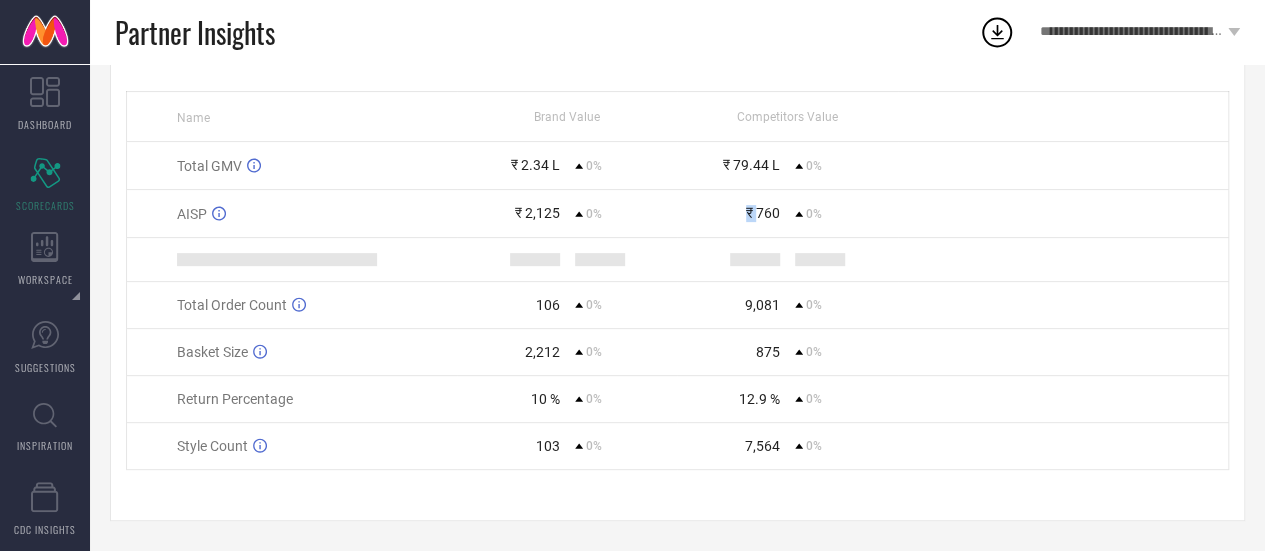 click on "₹ 760" at bounding box center (729, 213) 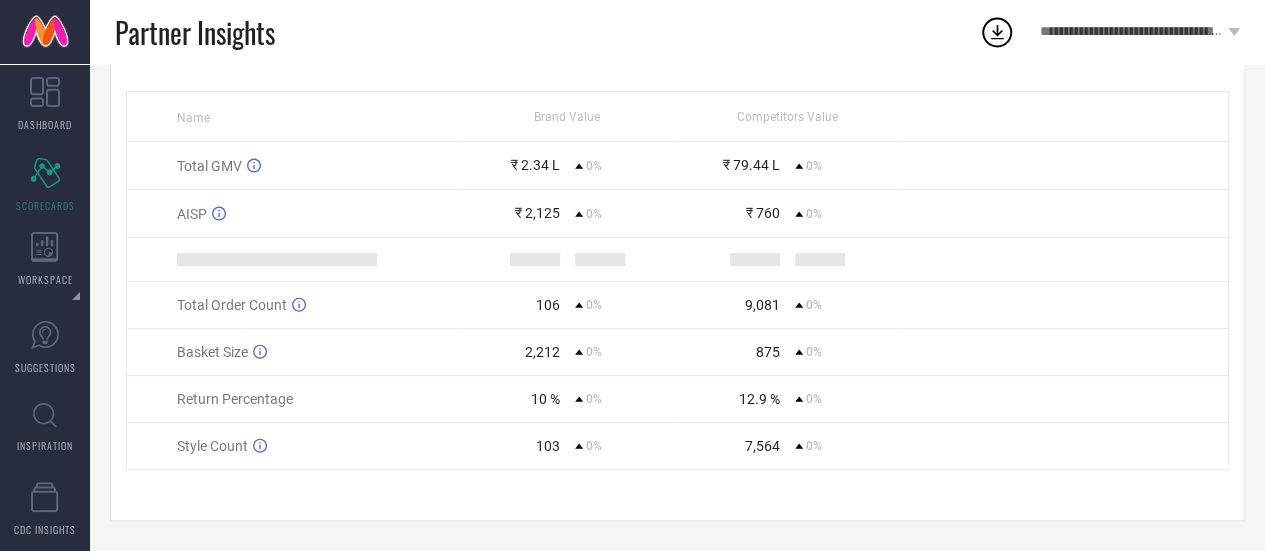 click at bounding box center [787, 260] 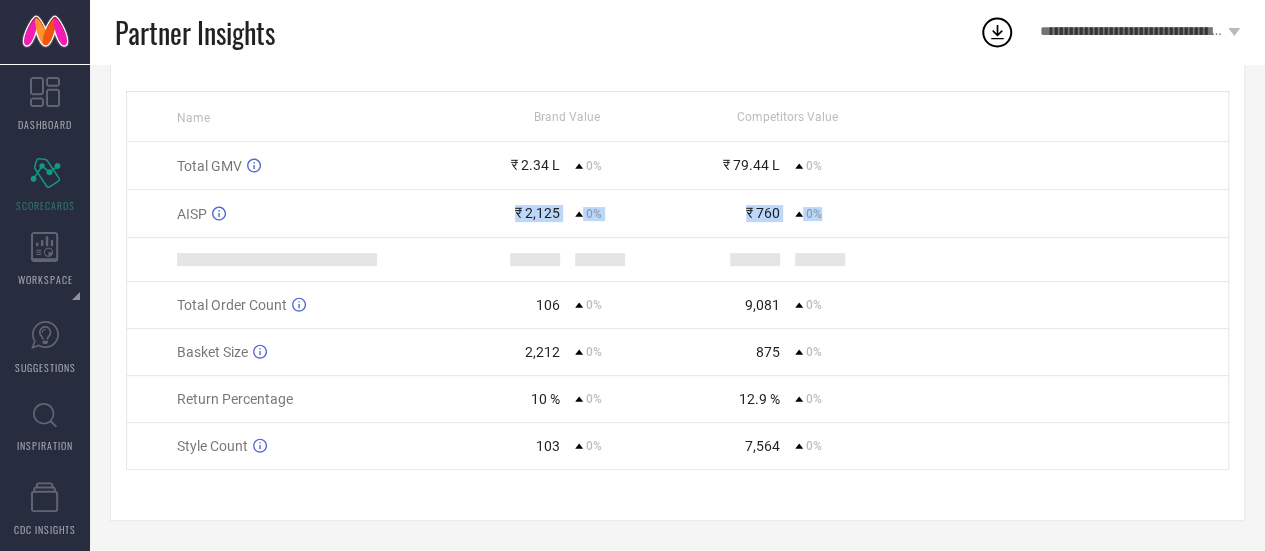 drag, startPoint x: 618, startPoint y: 239, endPoint x: 482, endPoint y: 205, distance: 140.1856 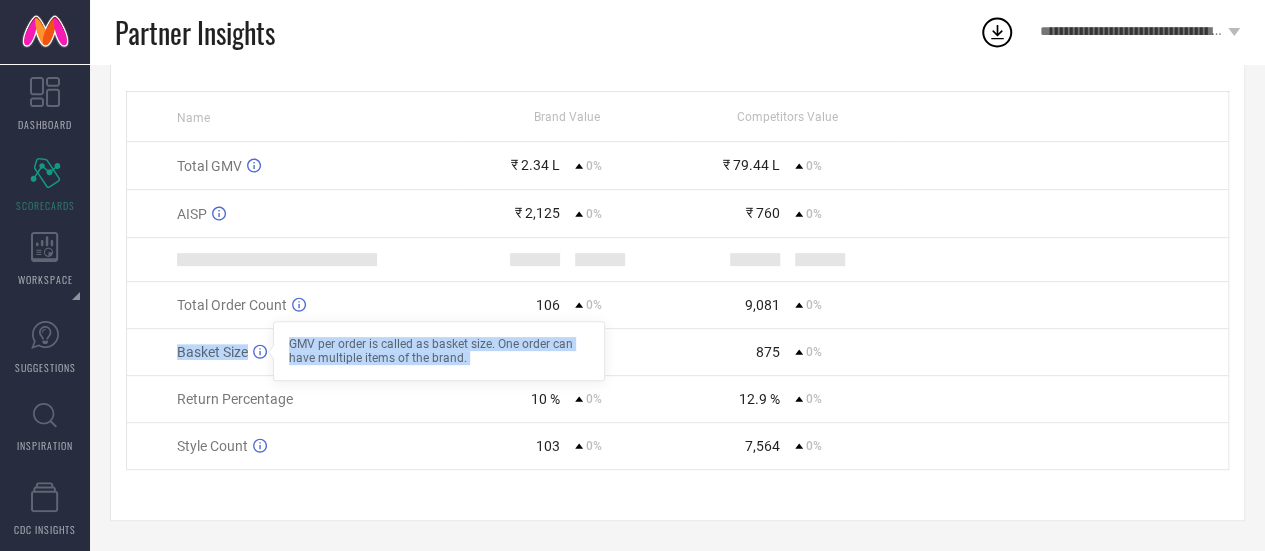 drag, startPoint x: 160, startPoint y: 355, endPoint x: 635, endPoint y: 354, distance: 475.00104 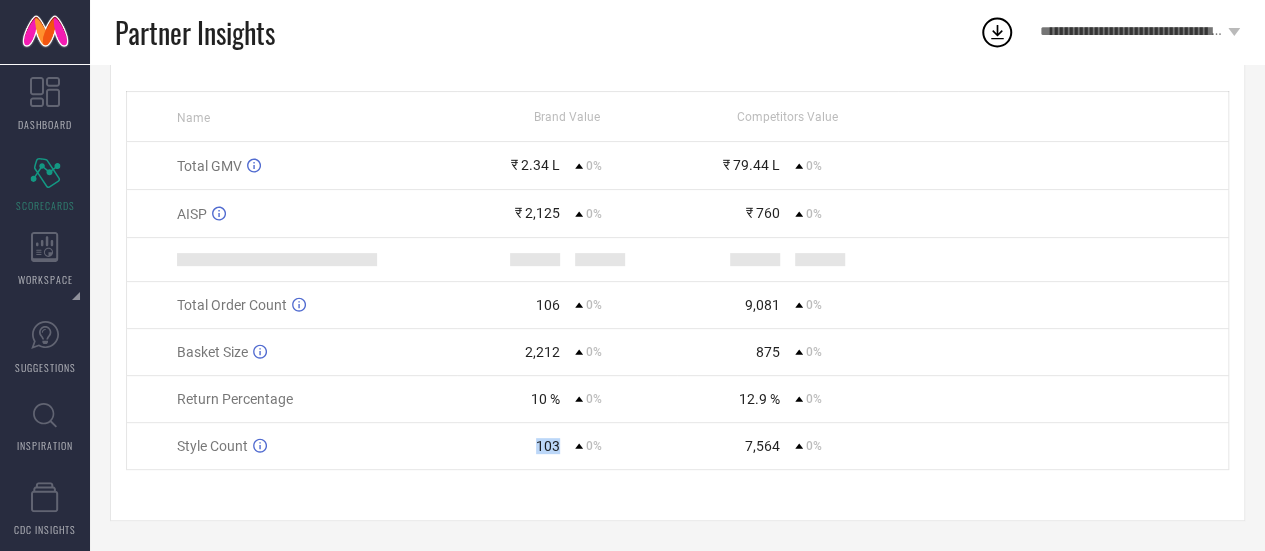drag, startPoint x: 536, startPoint y: 444, endPoint x: 556, endPoint y: 447, distance: 20.22375 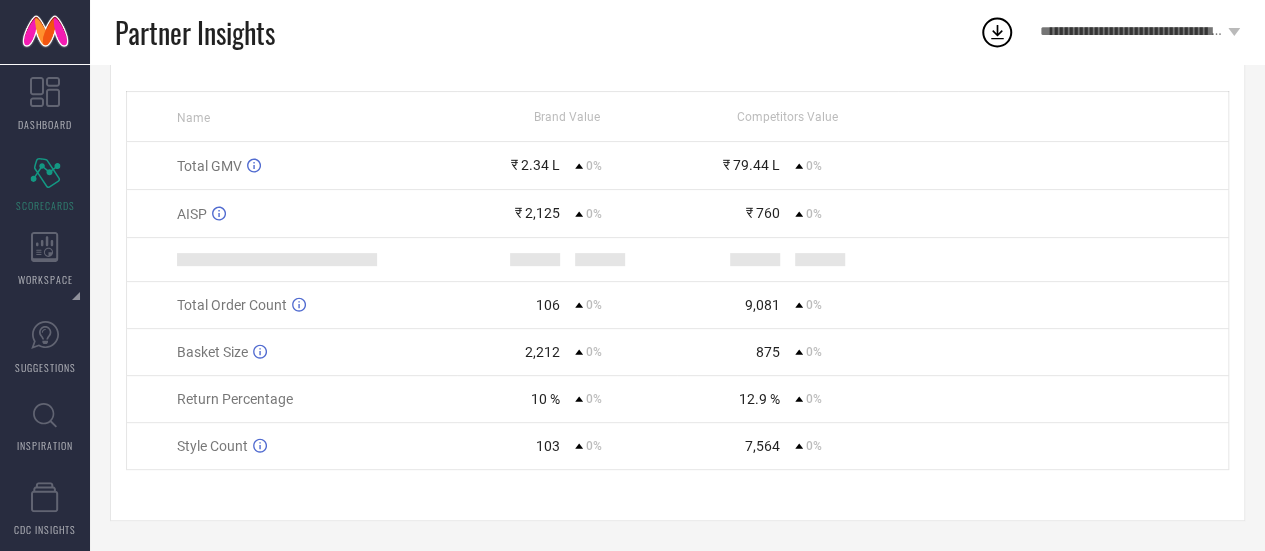click on "7,564" at bounding box center [762, 446] 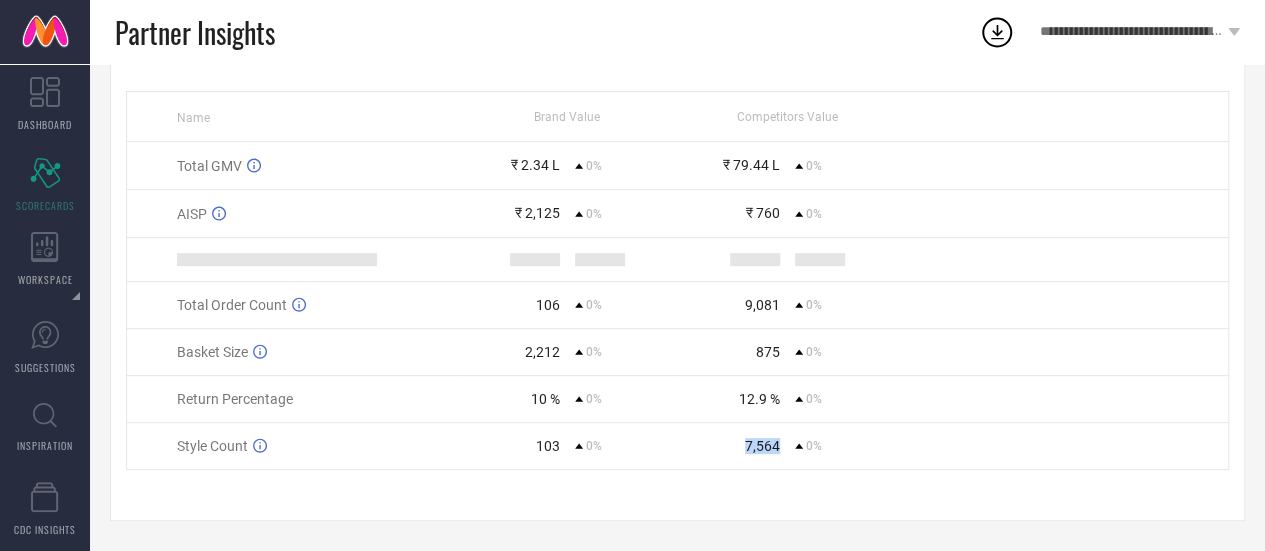 click on "7,564" at bounding box center [762, 446] 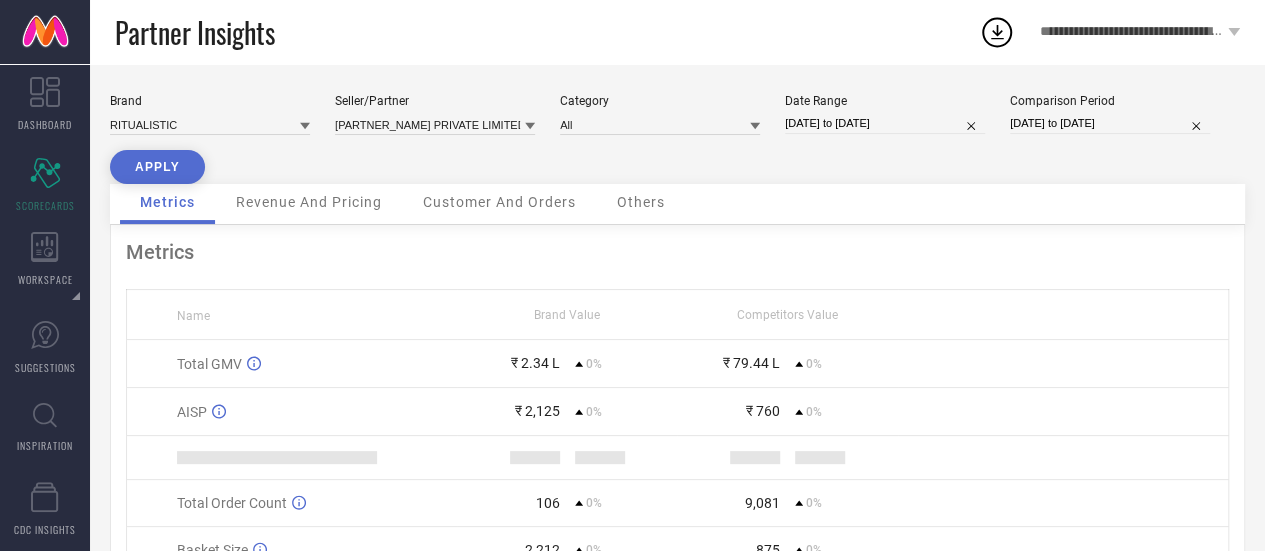 click on "Revenue And Pricing" at bounding box center [309, 202] 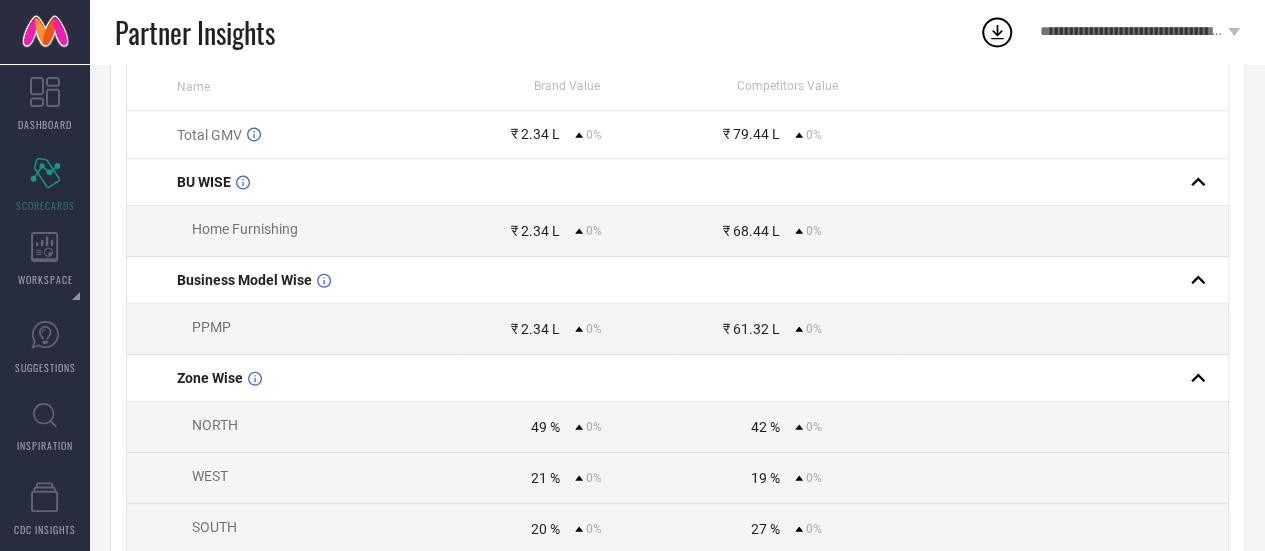 scroll, scrollTop: 236, scrollLeft: 0, axis: vertical 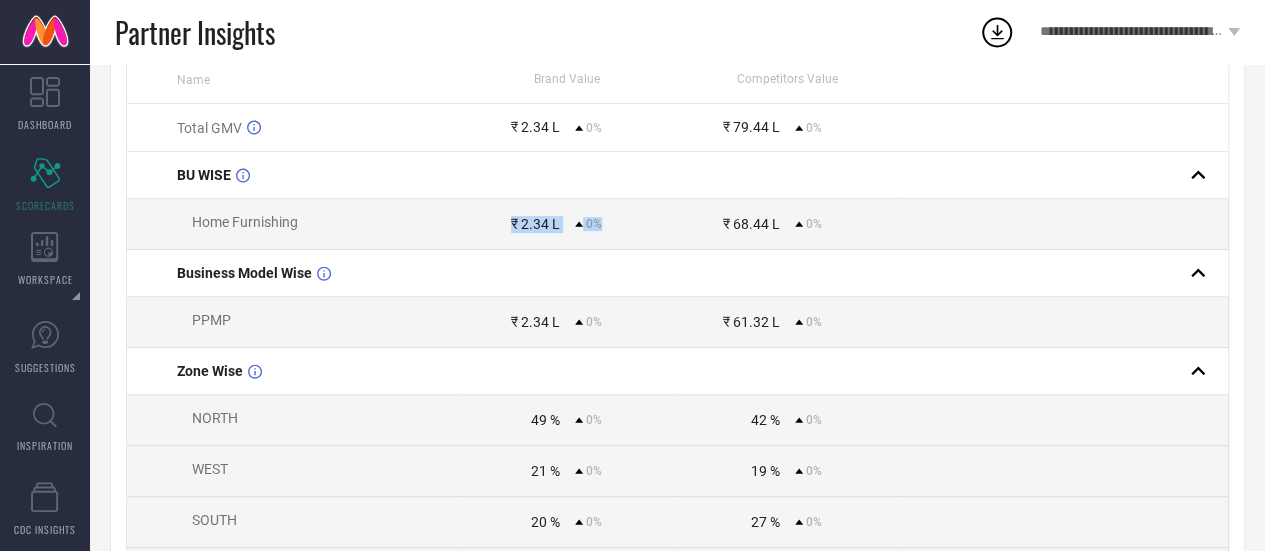 drag, startPoint x: 630, startPoint y: 232, endPoint x: 492, endPoint y: 217, distance: 138.81282 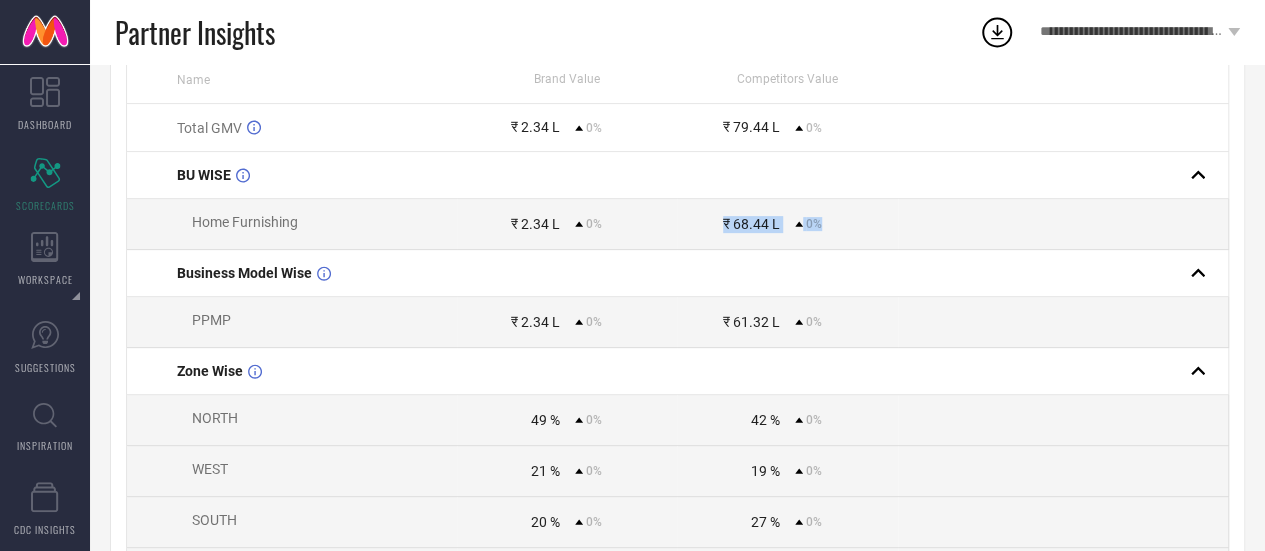 drag, startPoint x: 882, startPoint y: 218, endPoint x: 711, endPoint y: 221, distance: 171.0263 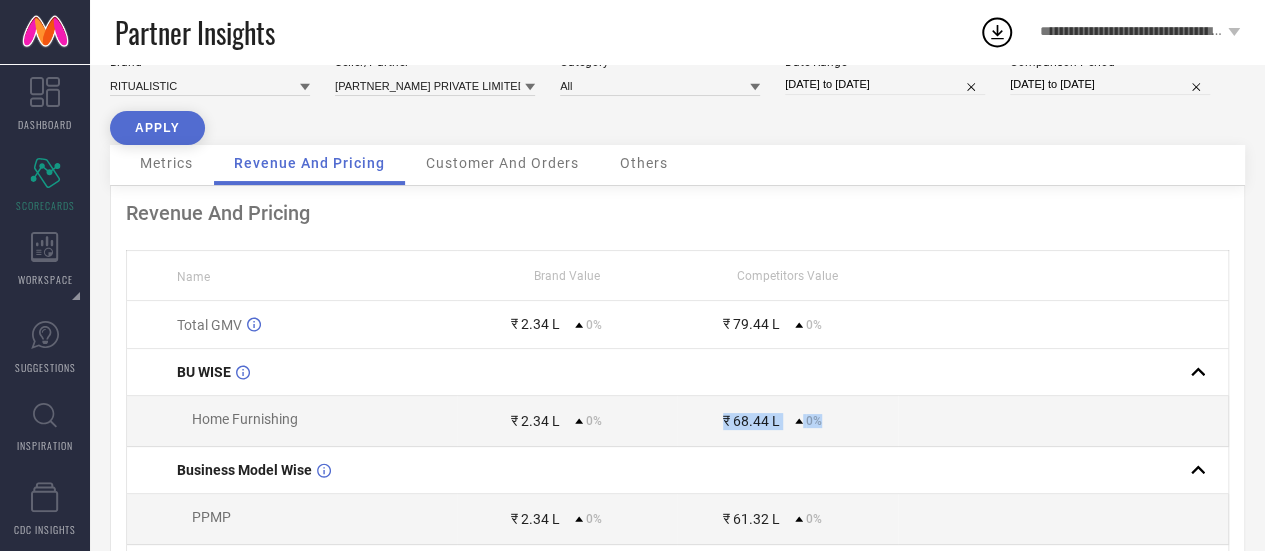 scroll, scrollTop: 37, scrollLeft: 0, axis: vertical 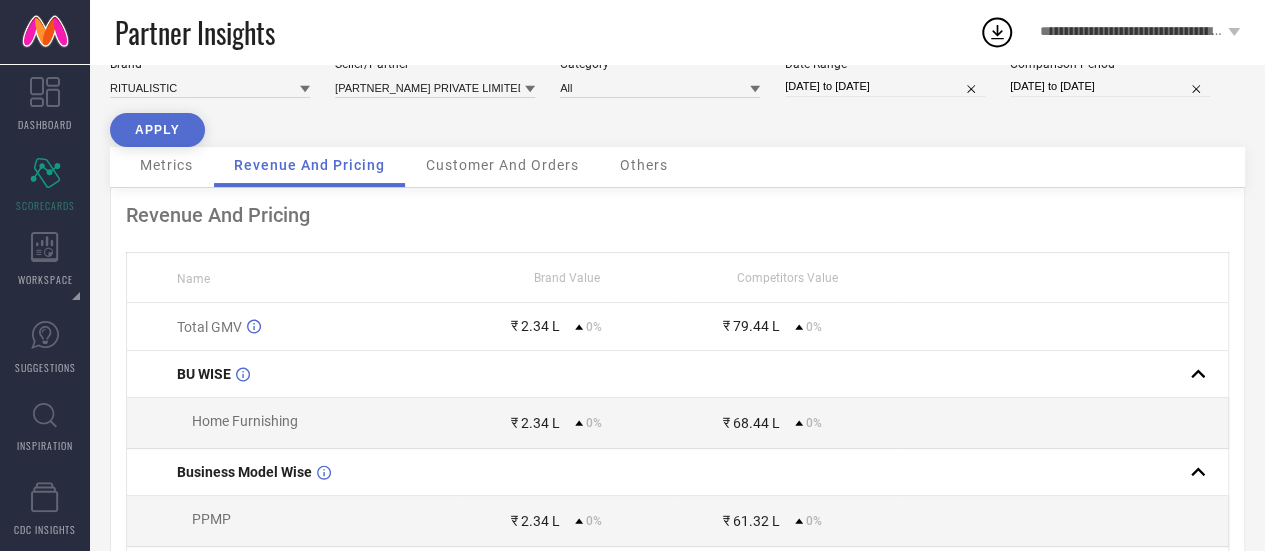 click on "Customer And Orders" at bounding box center (502, 165) 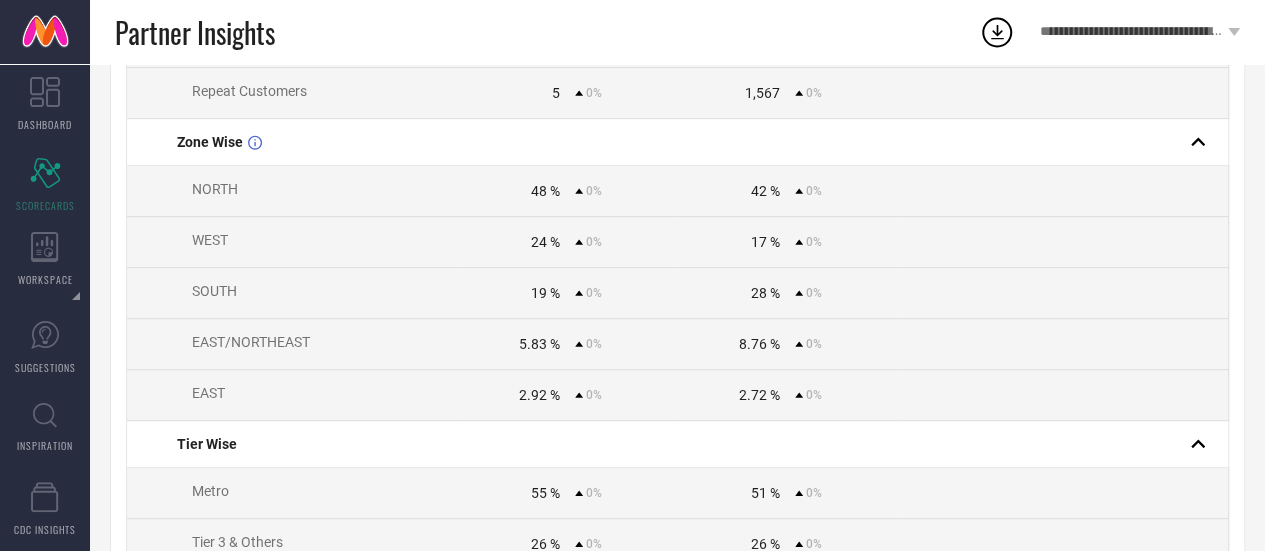 scroll, scrollTop: 0, scrollLeft: 0, axis: both 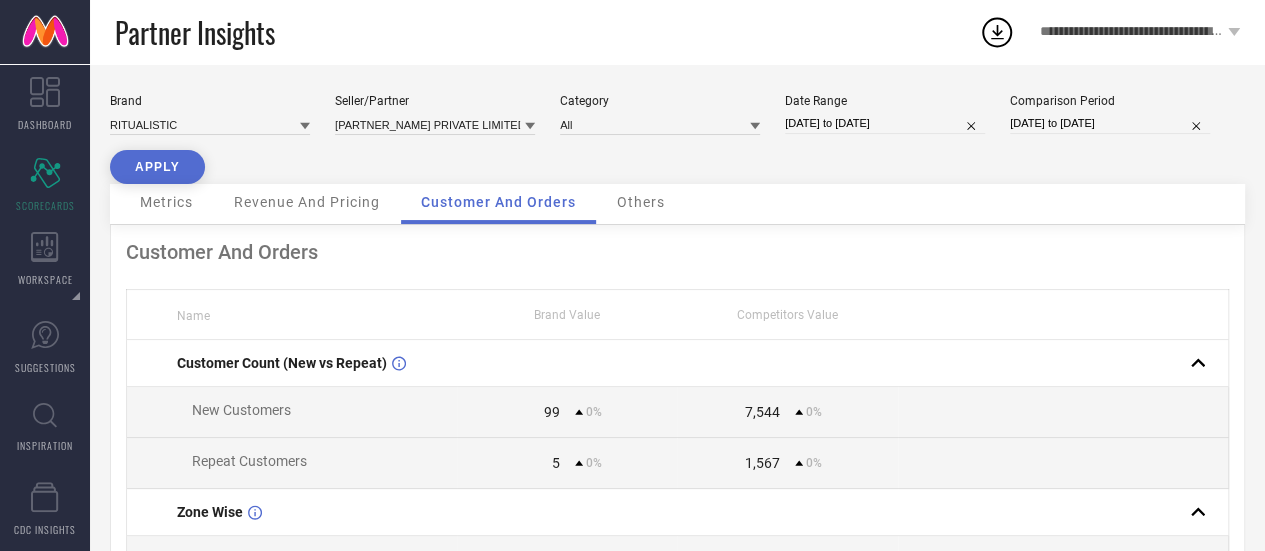 click on "Others" at bounding box center [641, 204] 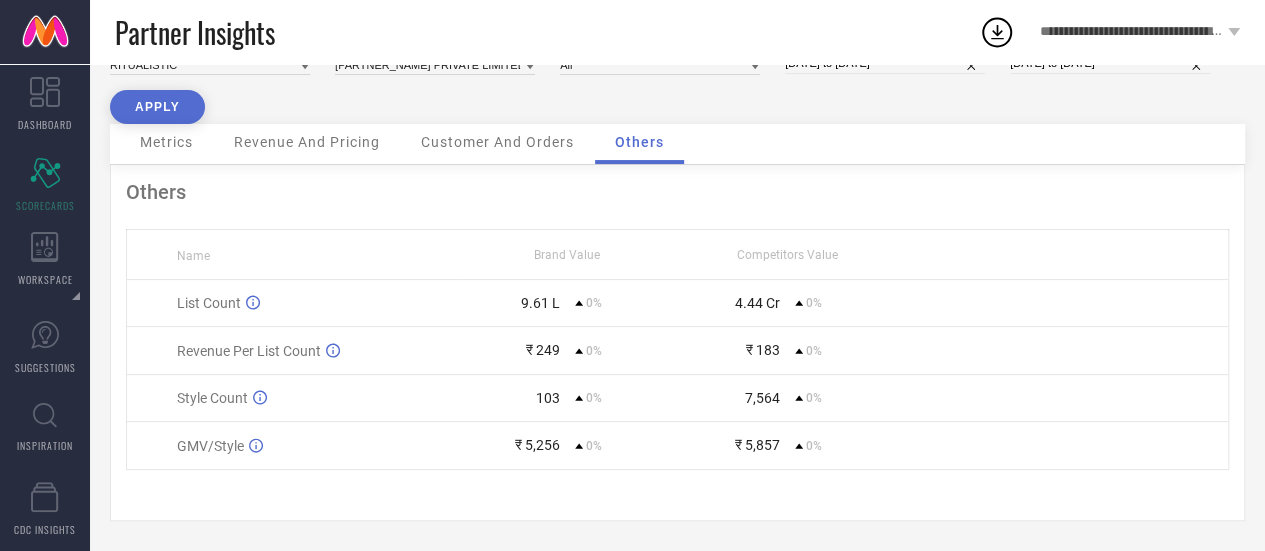scroll, scrollTop: 60, scrollLeft: 0, axis: vertical 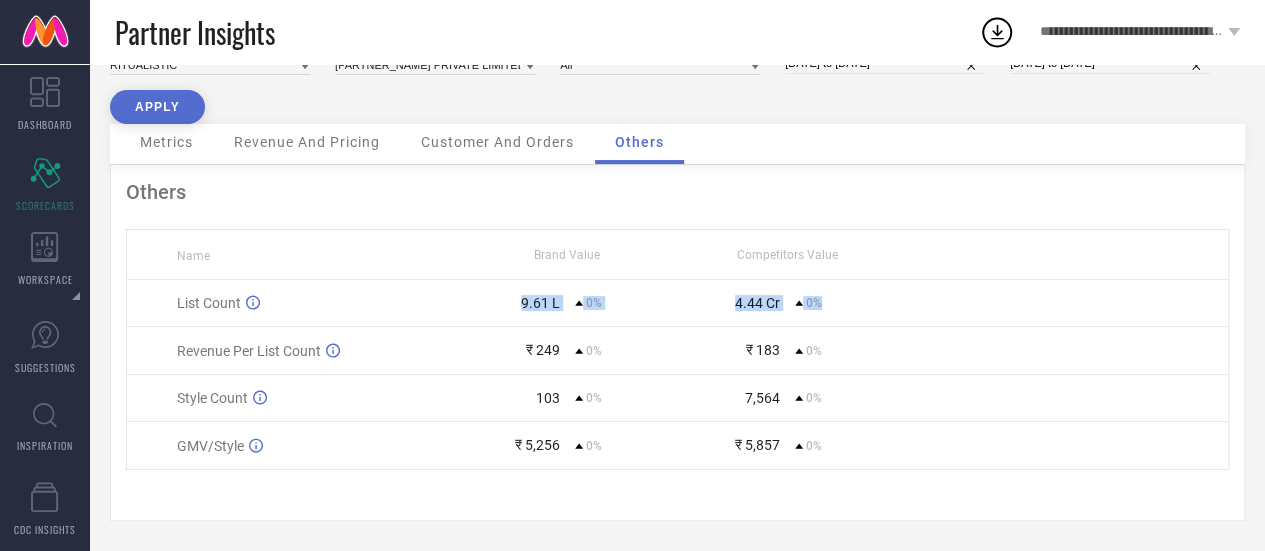 drag, startPoint x: 158, startPoint y: 337, endPoint x: 488, endPoint y: 307, distance: 331.36084 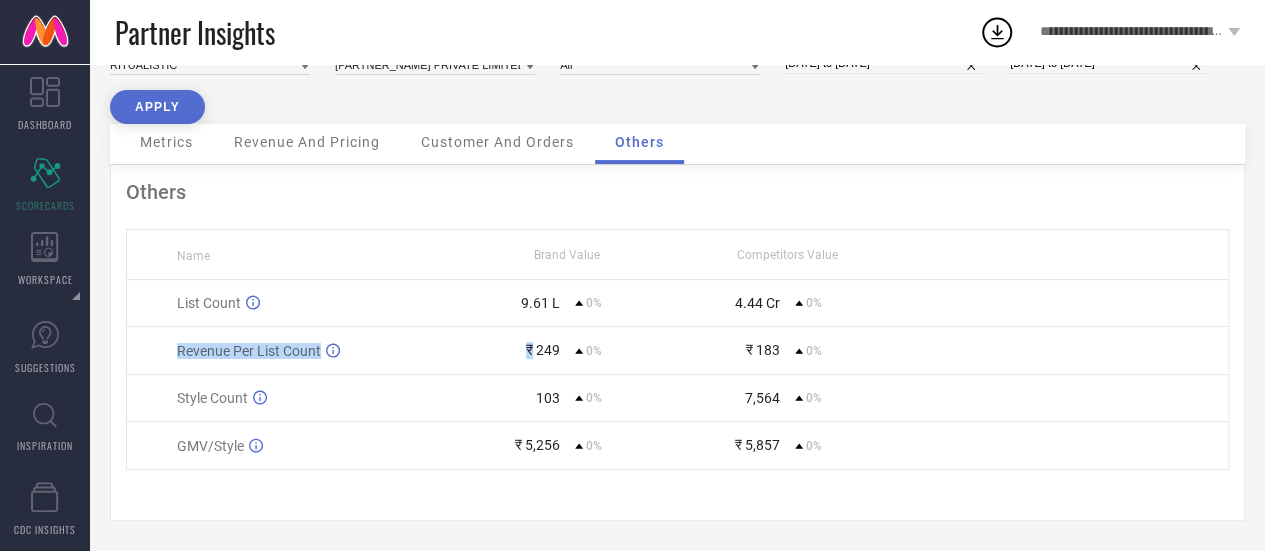drag, startPoint x: 172, startPoint y: 338, endPoint x: 338, endPoint y: 339, distance: 166.003 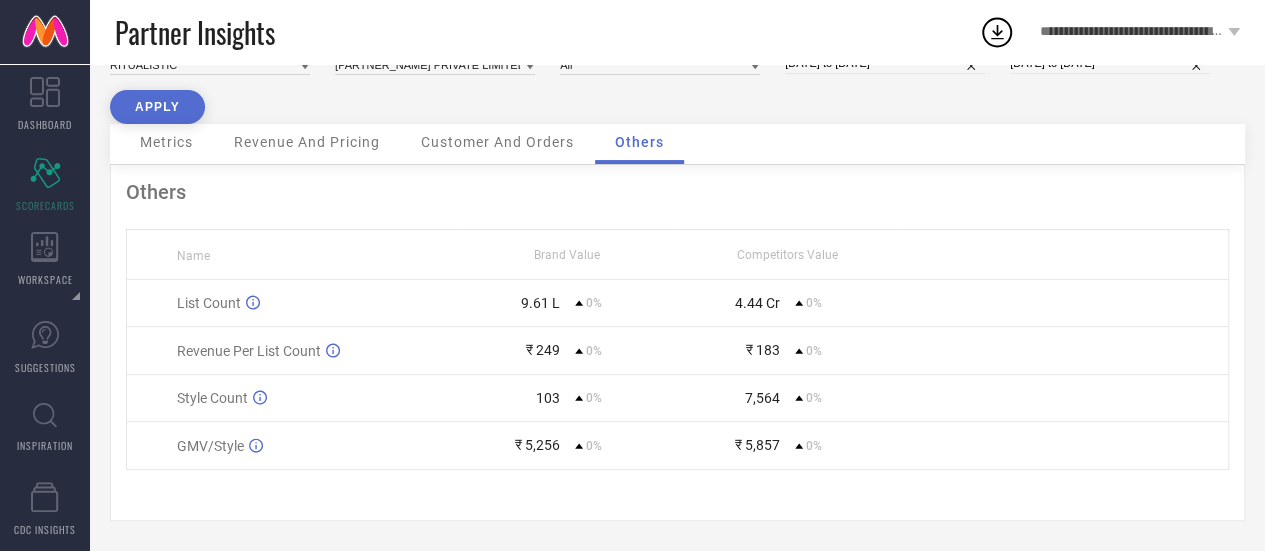 click on "Style Count" at bounding box center [212, 398] 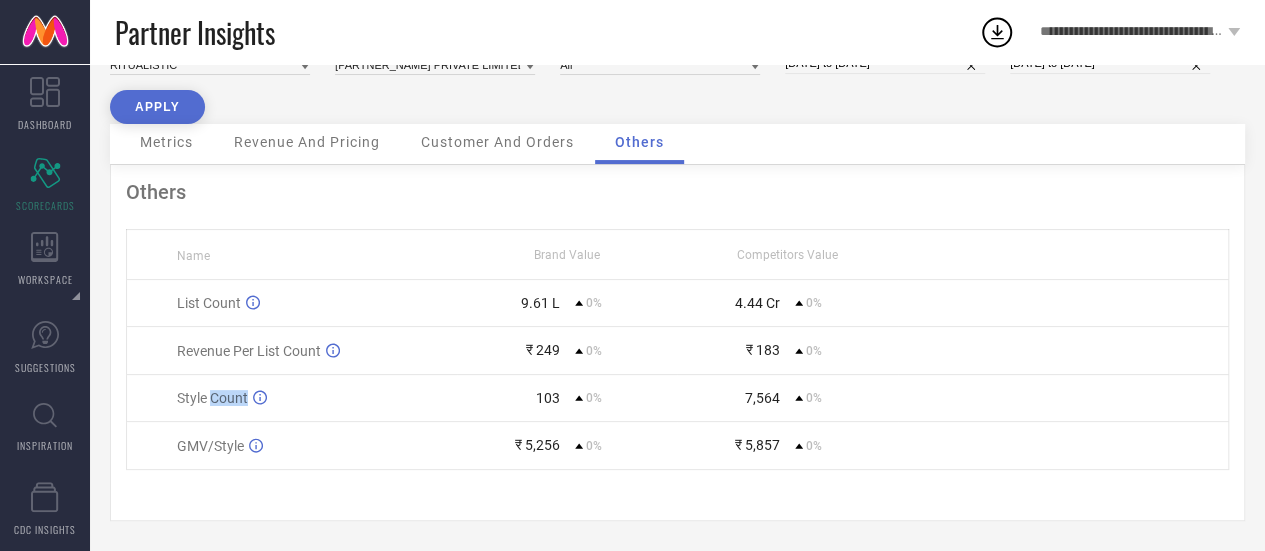 click on "Style Count" at bounding box center [212, 398] 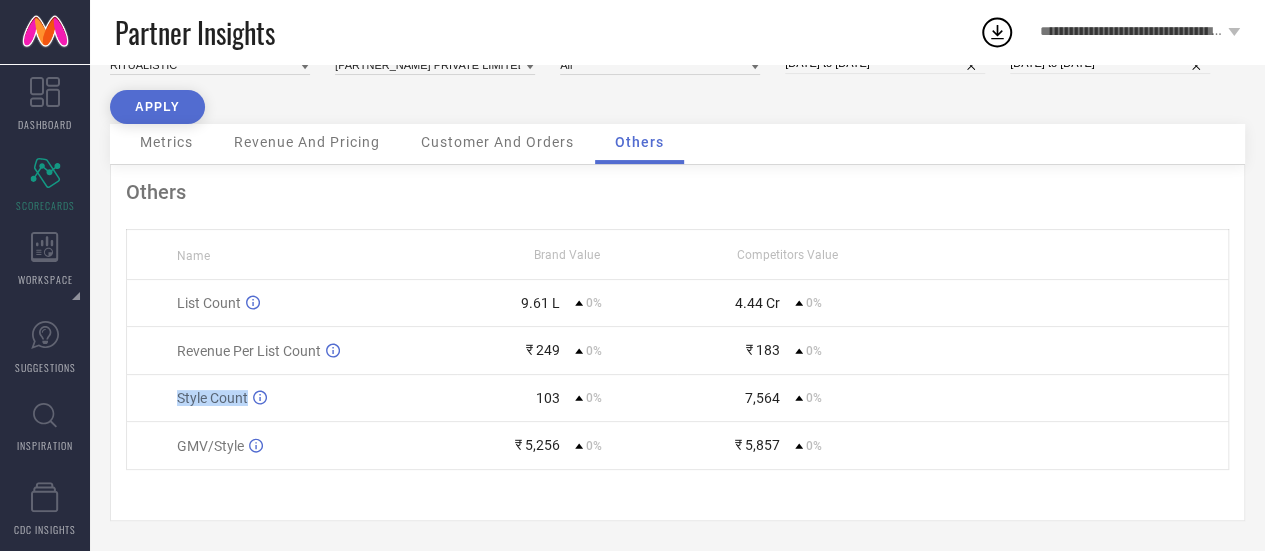 click on "Style Count" at bounding box center (212, 398) 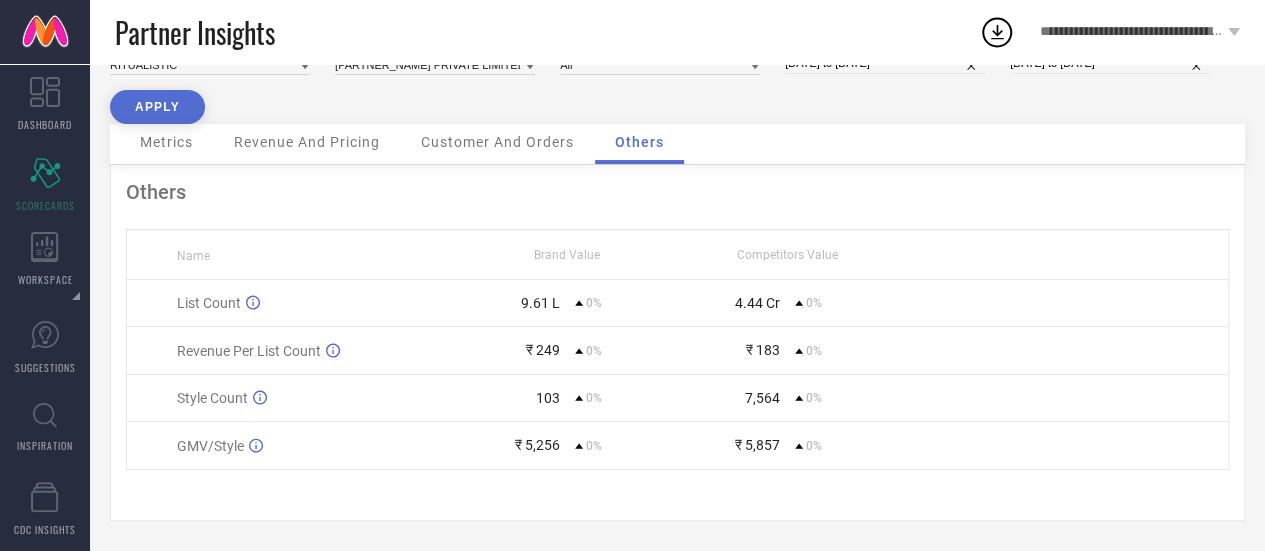click on "GMV/Style" at bounding box center [292, 446] 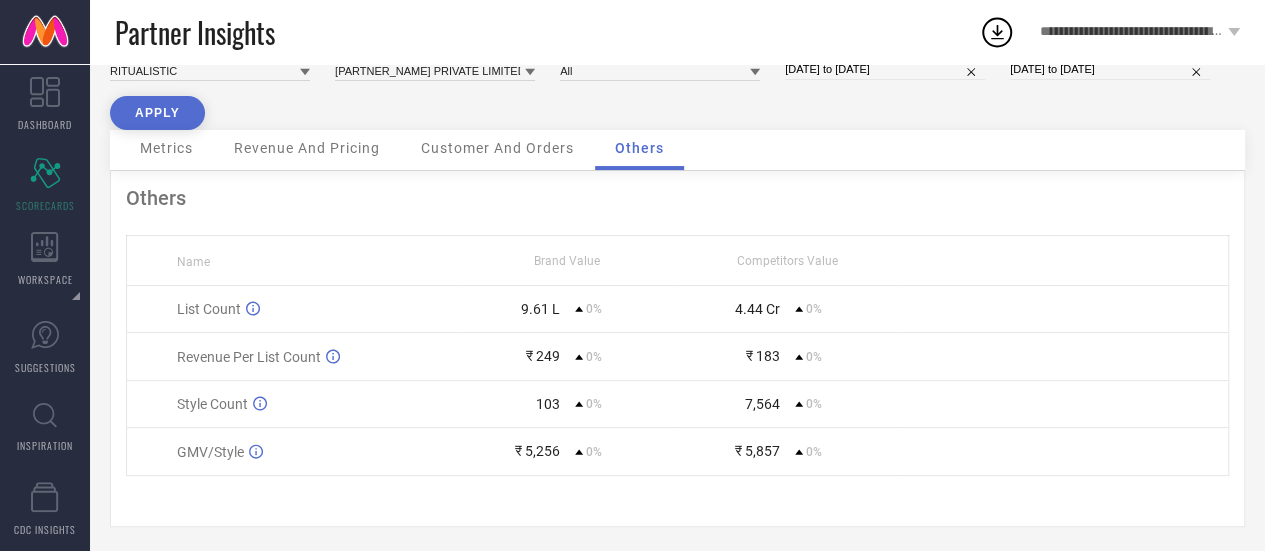scroll, scrollTop: 60, scrollLeft: 0, axis: vertical 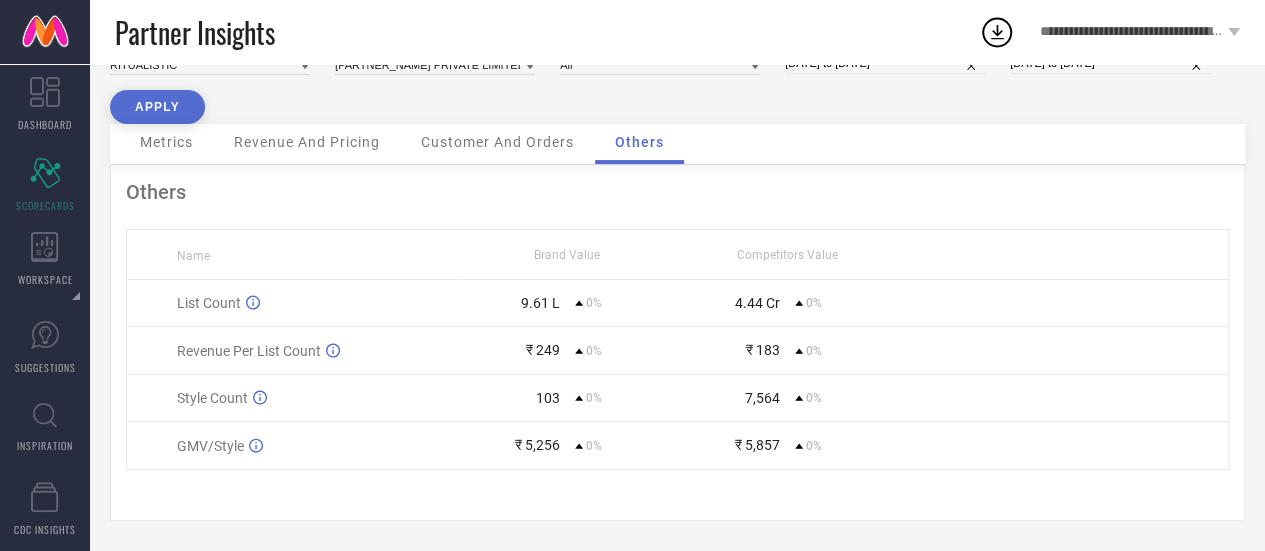 click on "GMV/Style" at bounding box center (316, 446) 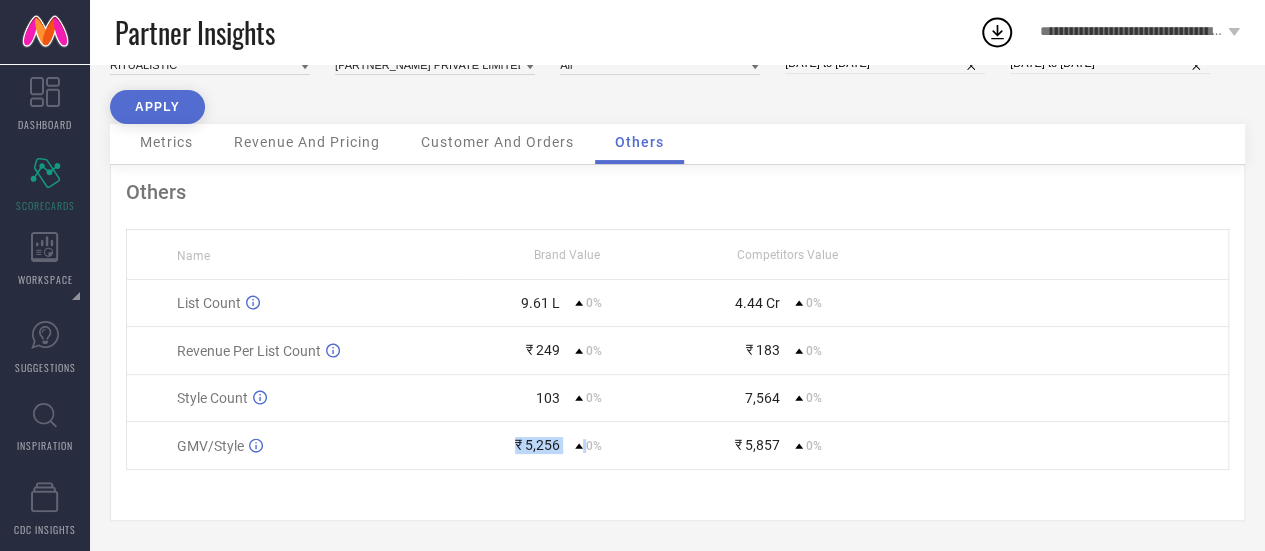 drag, startPoint x: 450, startPoint y: 441, endPoint x: 574, endPoint y: 431, distance: 124.40257 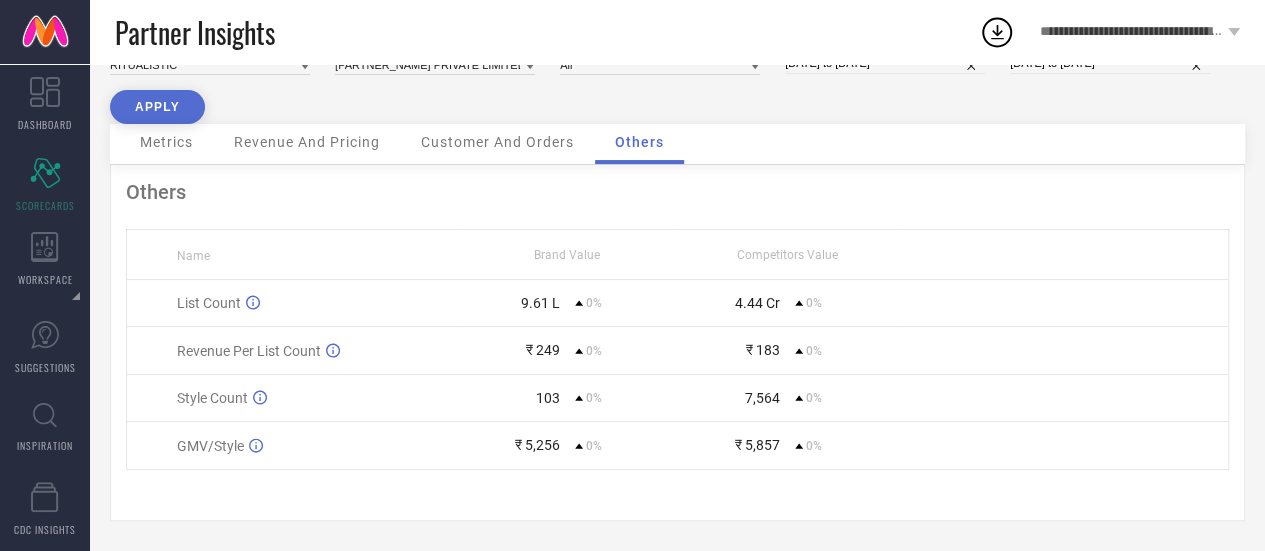 click on "Others Name Brand Value Competitors Value List Count 9.61 L 0% 4.44 Cr 0% Revenue Per List Count ₹ 249 0% ₹ 183 0% Style Count 103 0% 7,564 0% GMV/Style ₹ 5,256 0% ₹ 5,857 0%" at bounding box center [677, 343] 